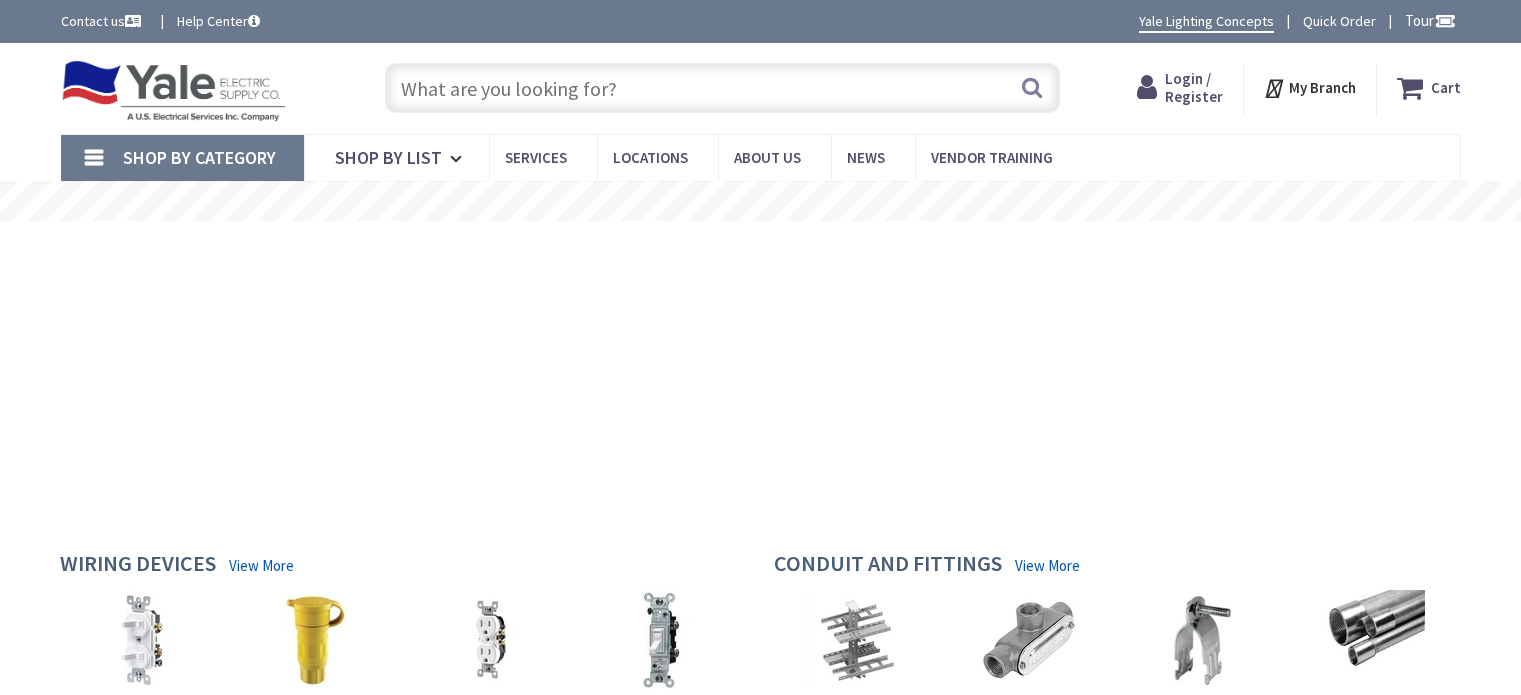 scroll, scrollTop: 0, scrollLeft: 0, axis: both 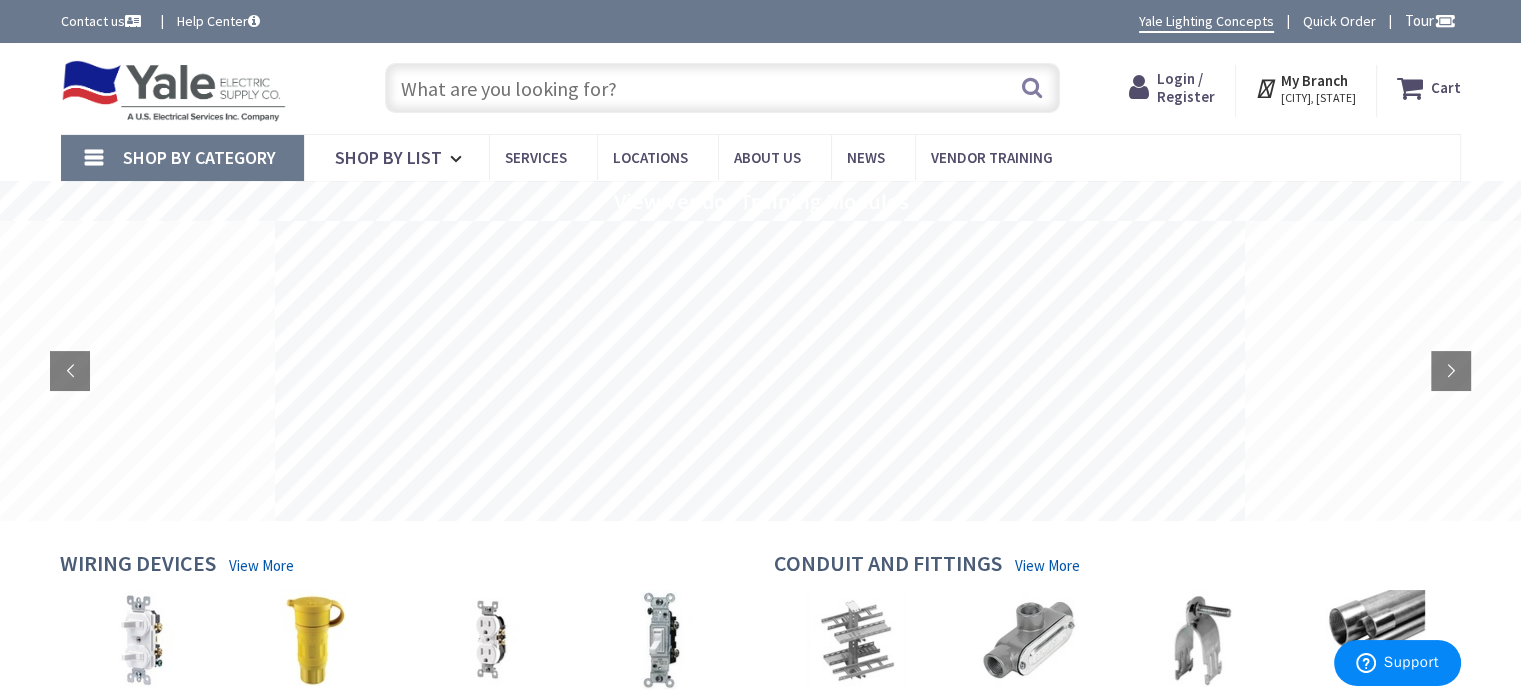 click on "HARRISBURG, PA" at bounding box center (1318, 98) 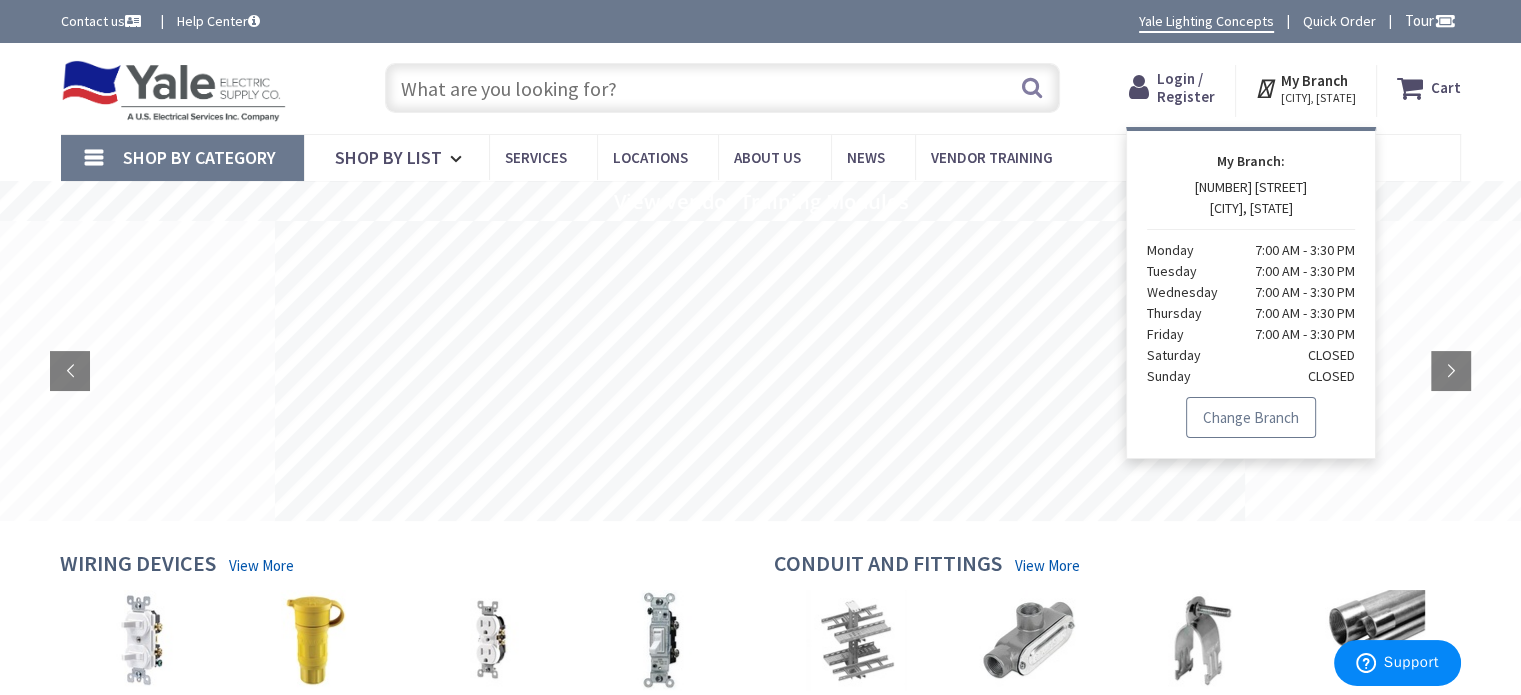 click on "Change Branch" at bounding box center [1251, 418] 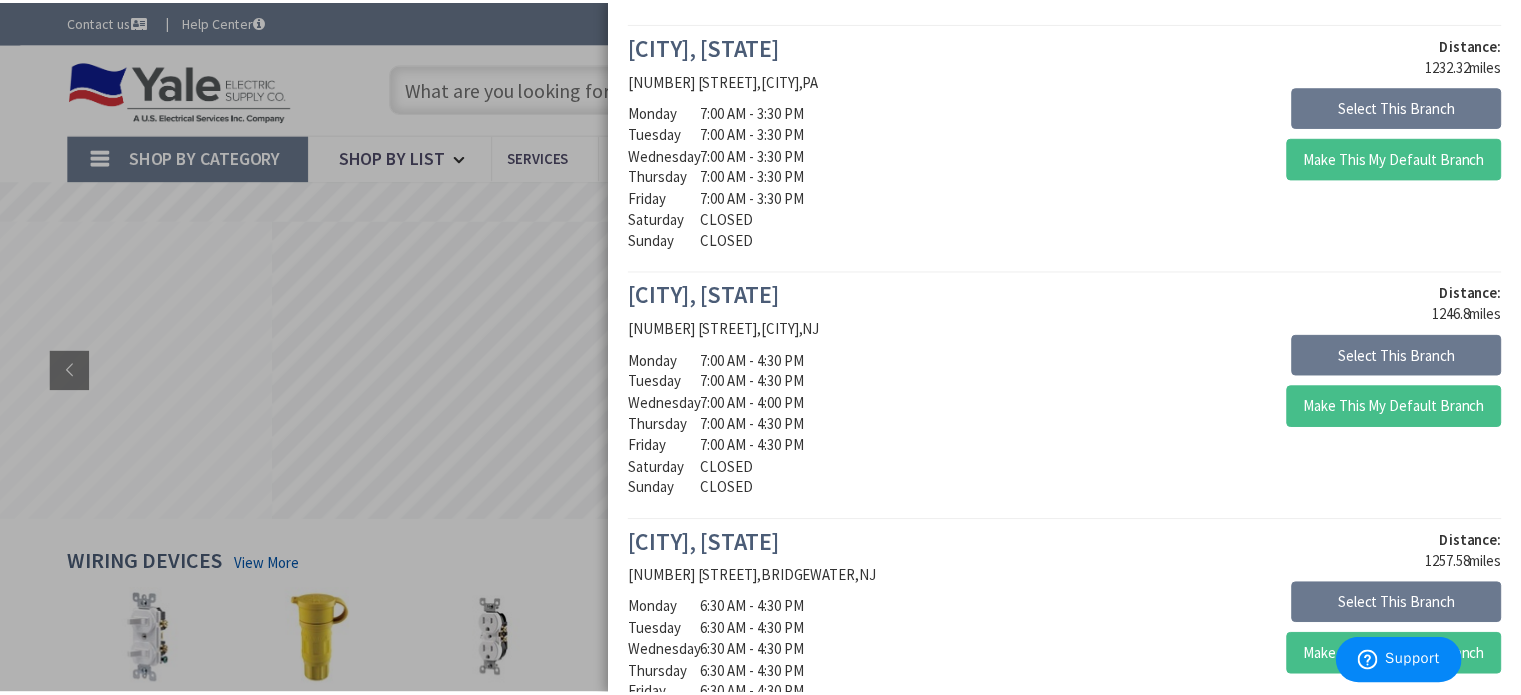 scroll, scrollTop: 2147, scrollLeft: 0, axis: vertical 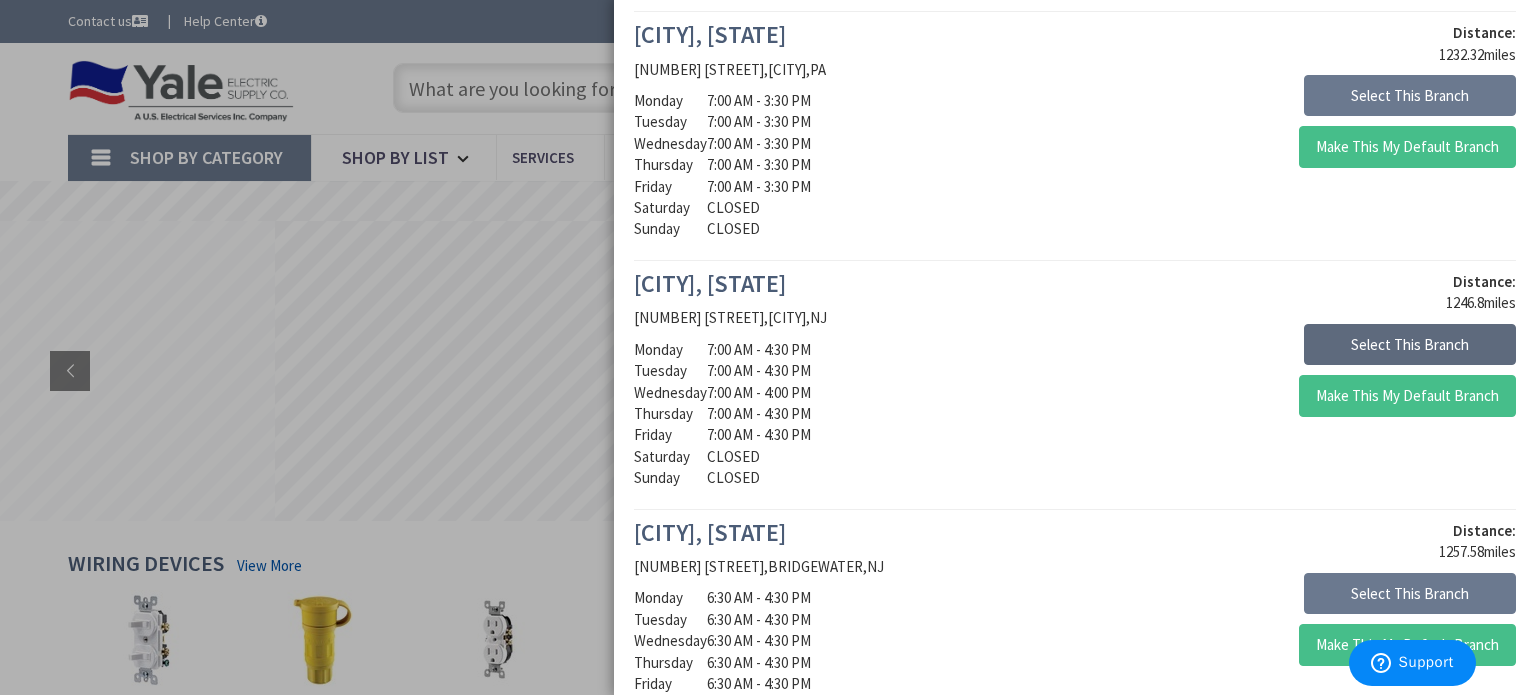 click on "Select This Branch" at bounding box center [1410, 345] 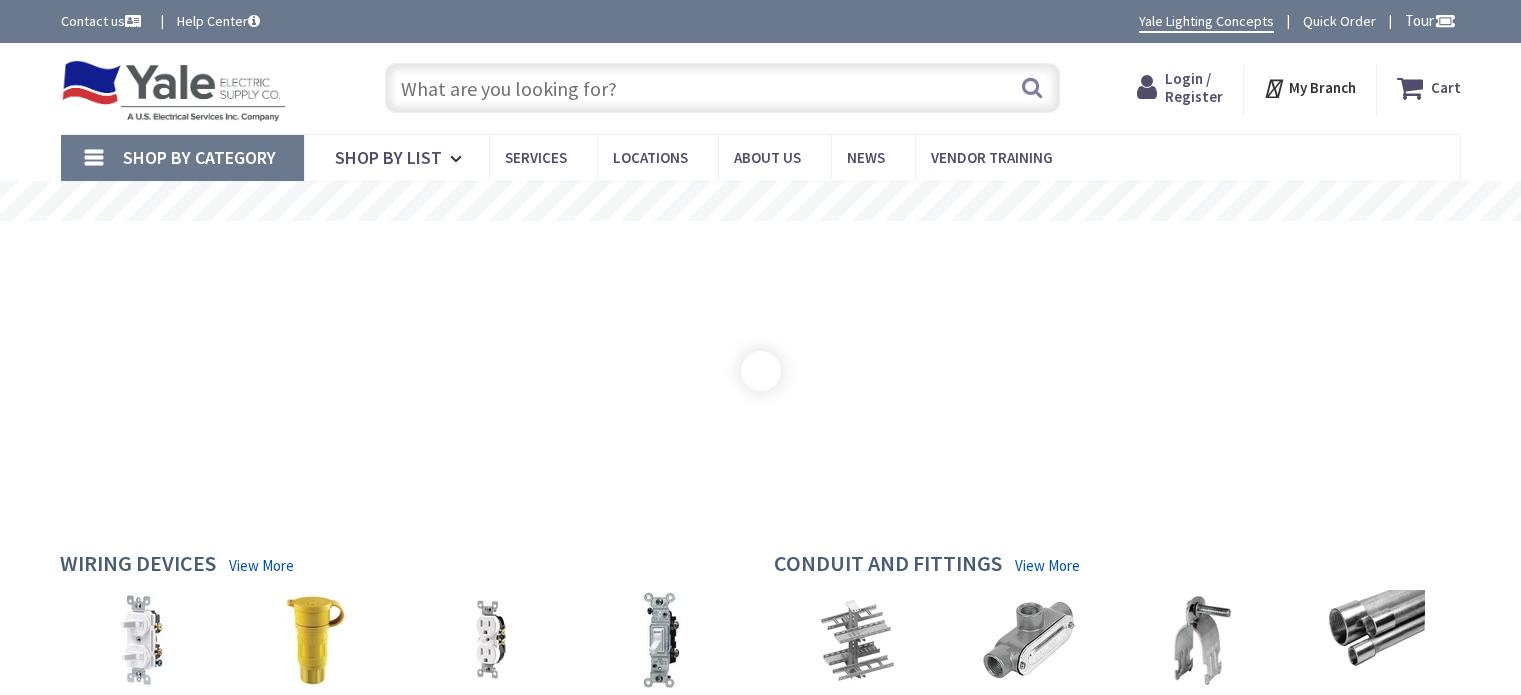 scroll, scrollTop: 0, scrollLeft: 0, axis: both 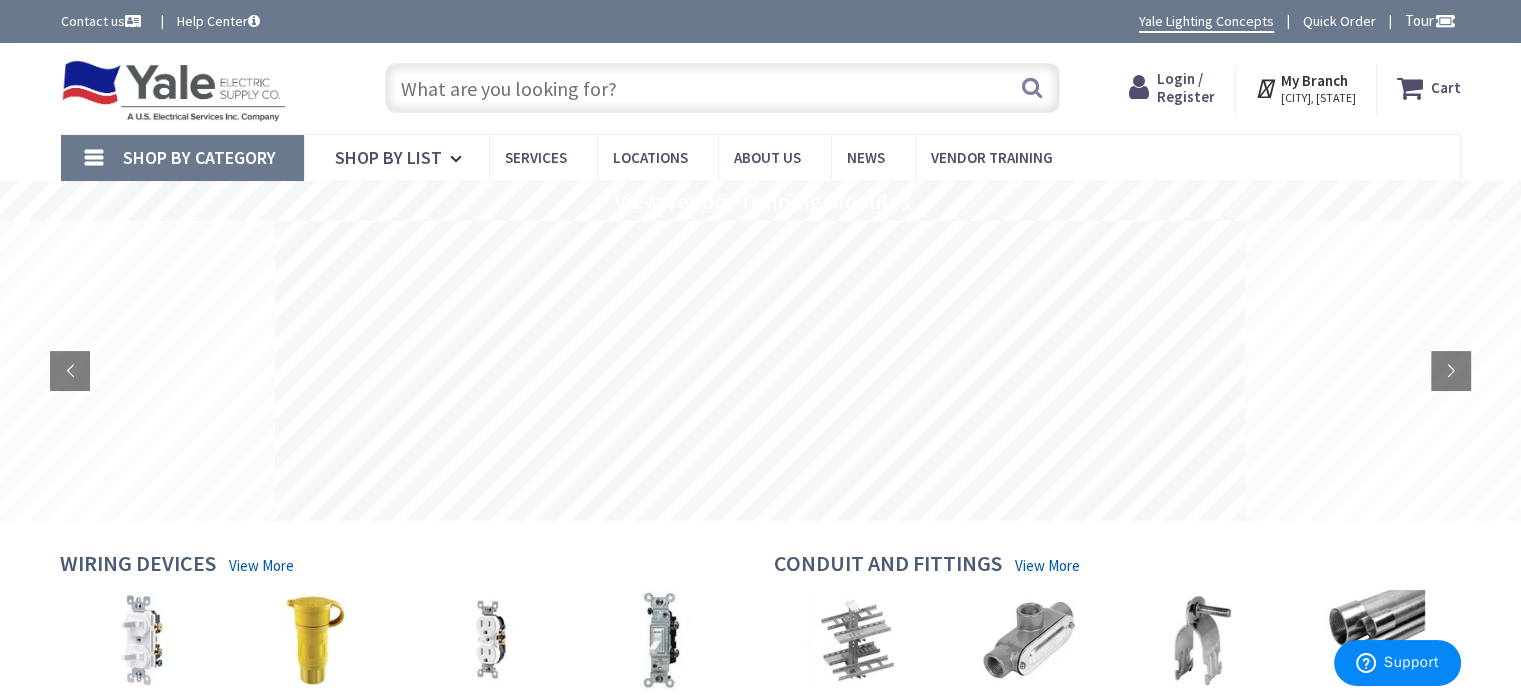 click at bounding box center (1268, 88) 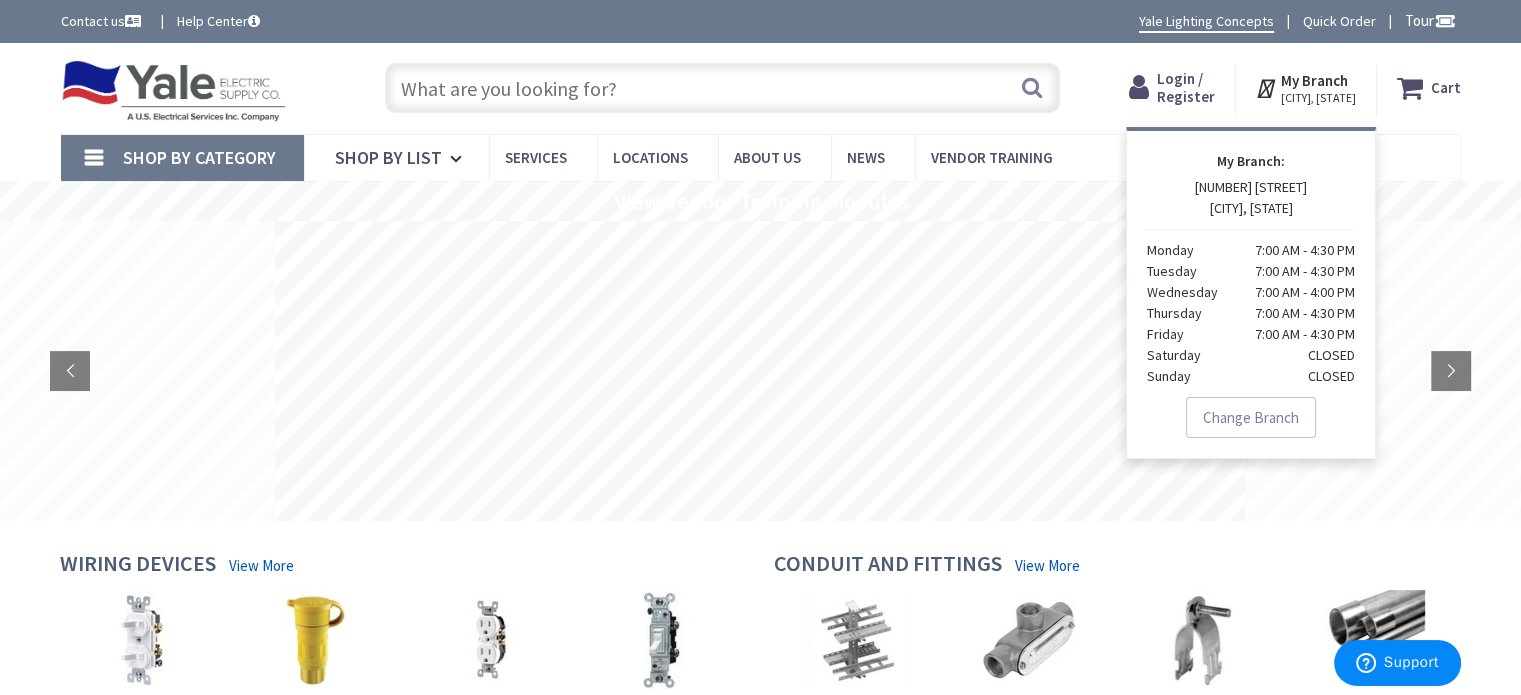 click at bounding box center (722, 88) 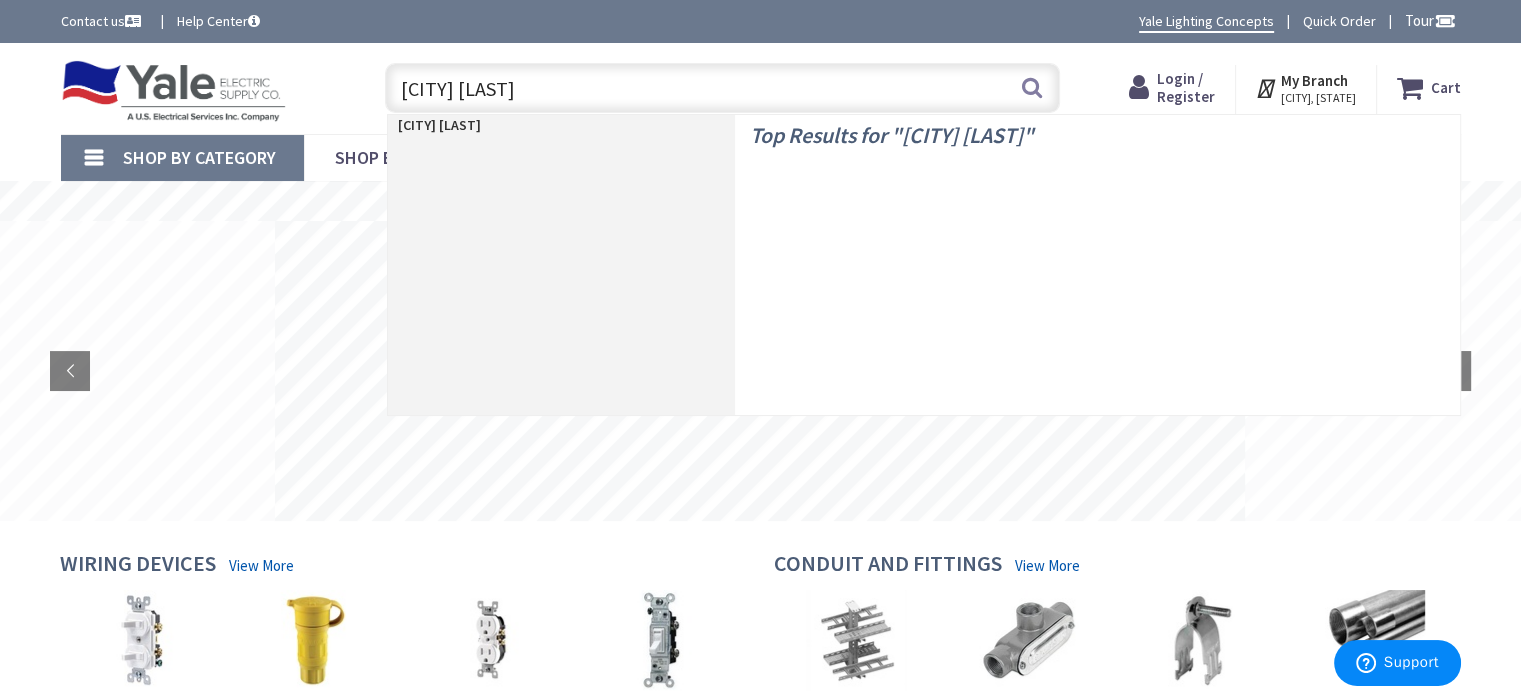 type on "[CITY] [LAST]" 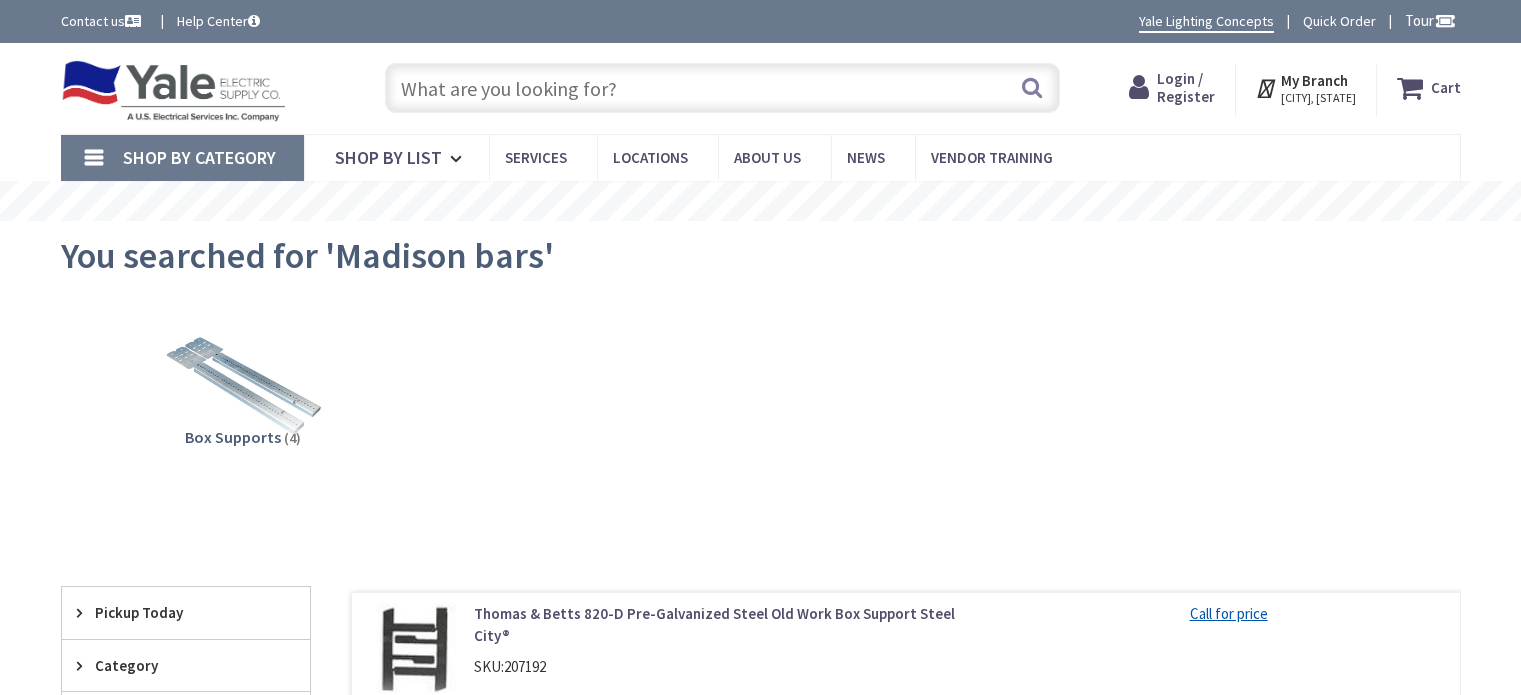 scroll, scrollTop: 0, scrollLeft: 0, axis: both 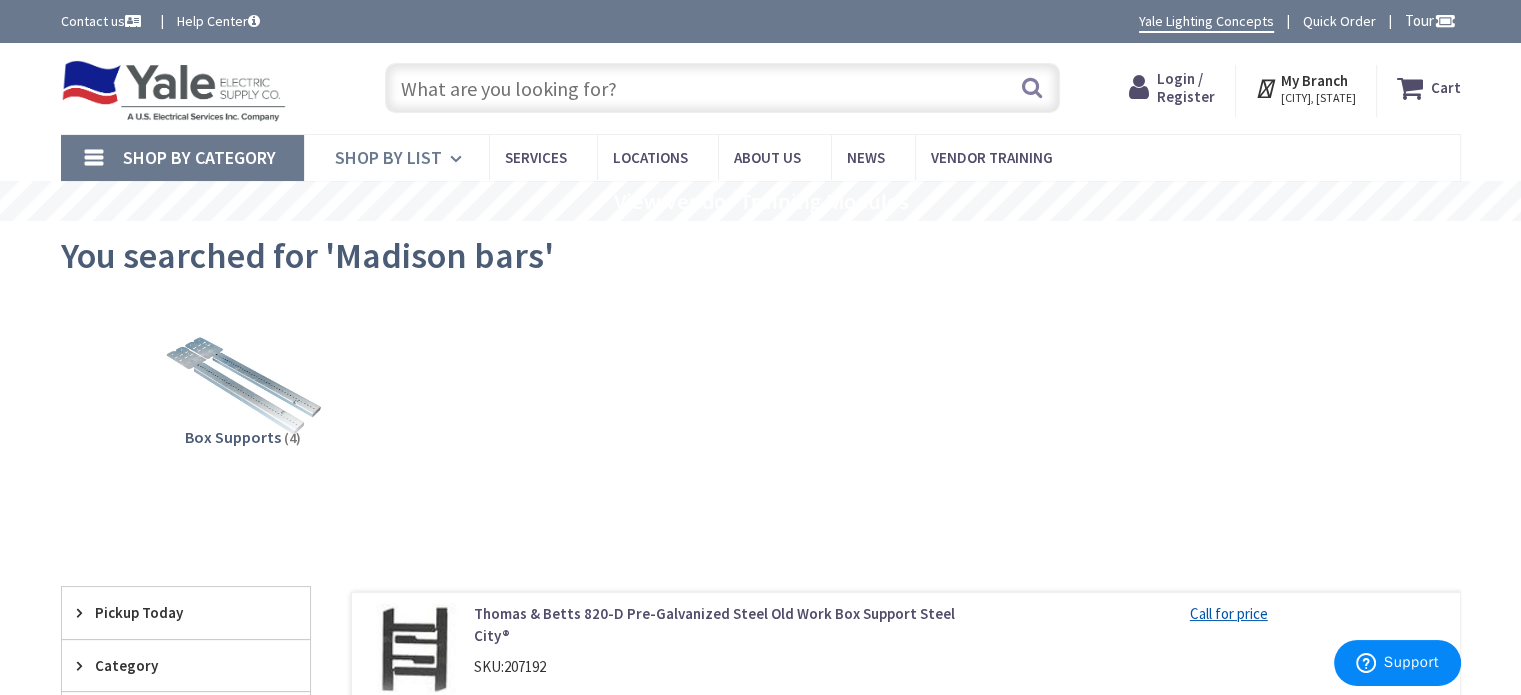 click at bounding box center (459, 159) 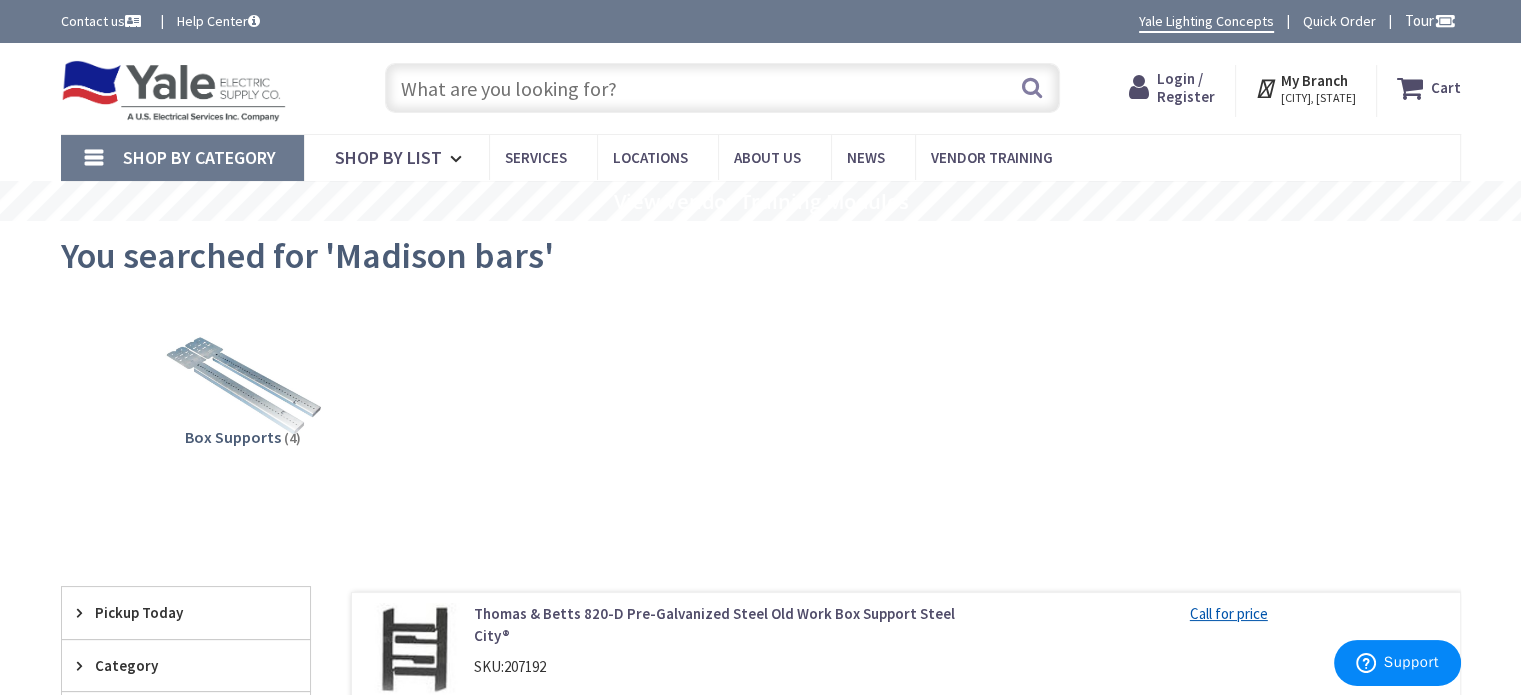 click at bounding box center (722, 88) 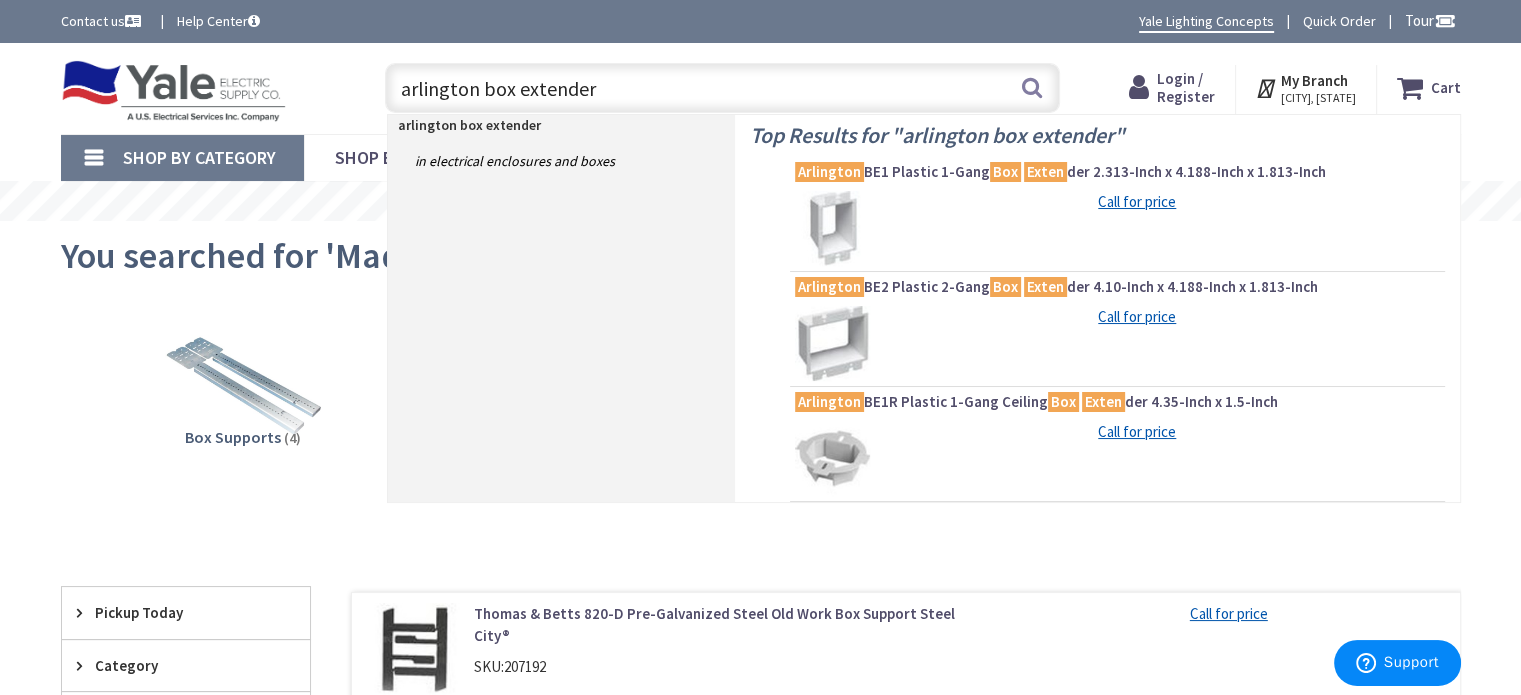 type on "arlington box extenders" 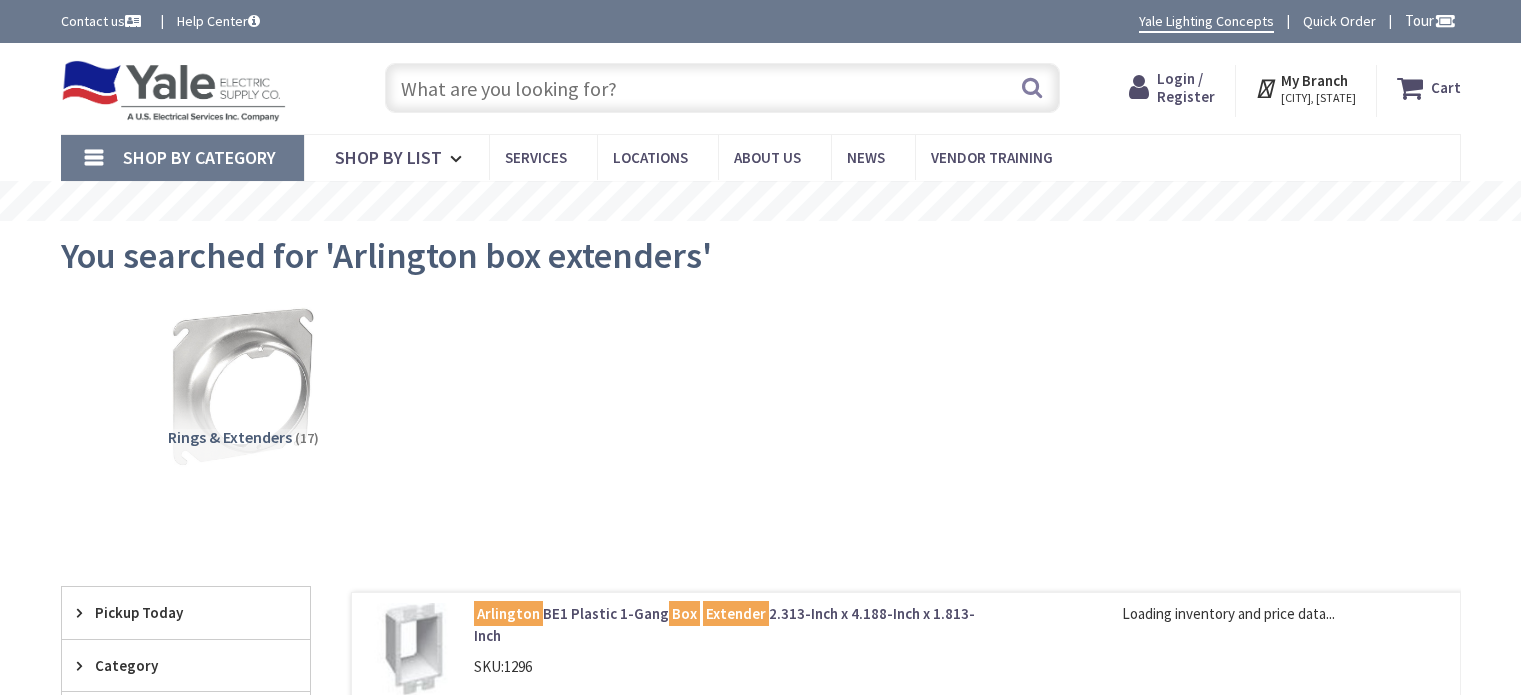 scroll, scrollTop: 0, scrollLeft: 0, axis: both 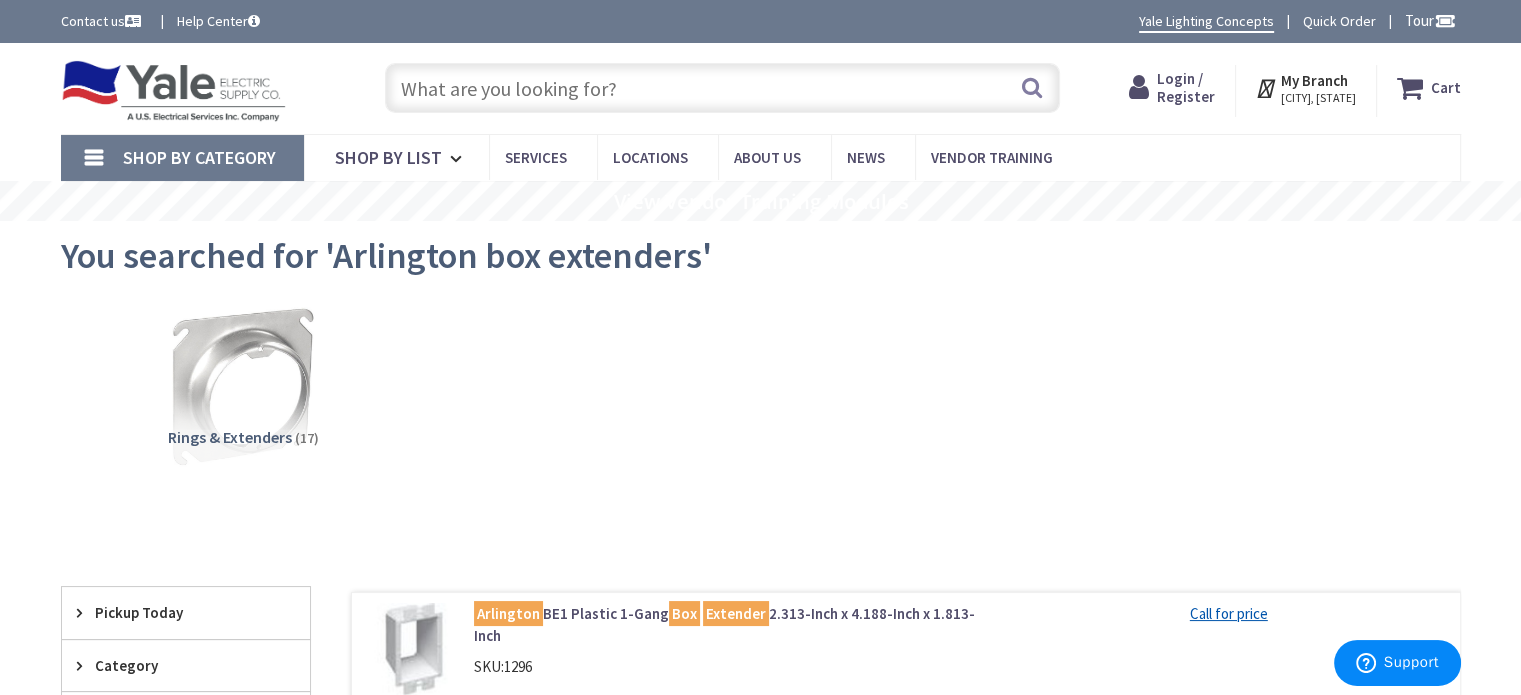 click at bounding box center [722, 88] 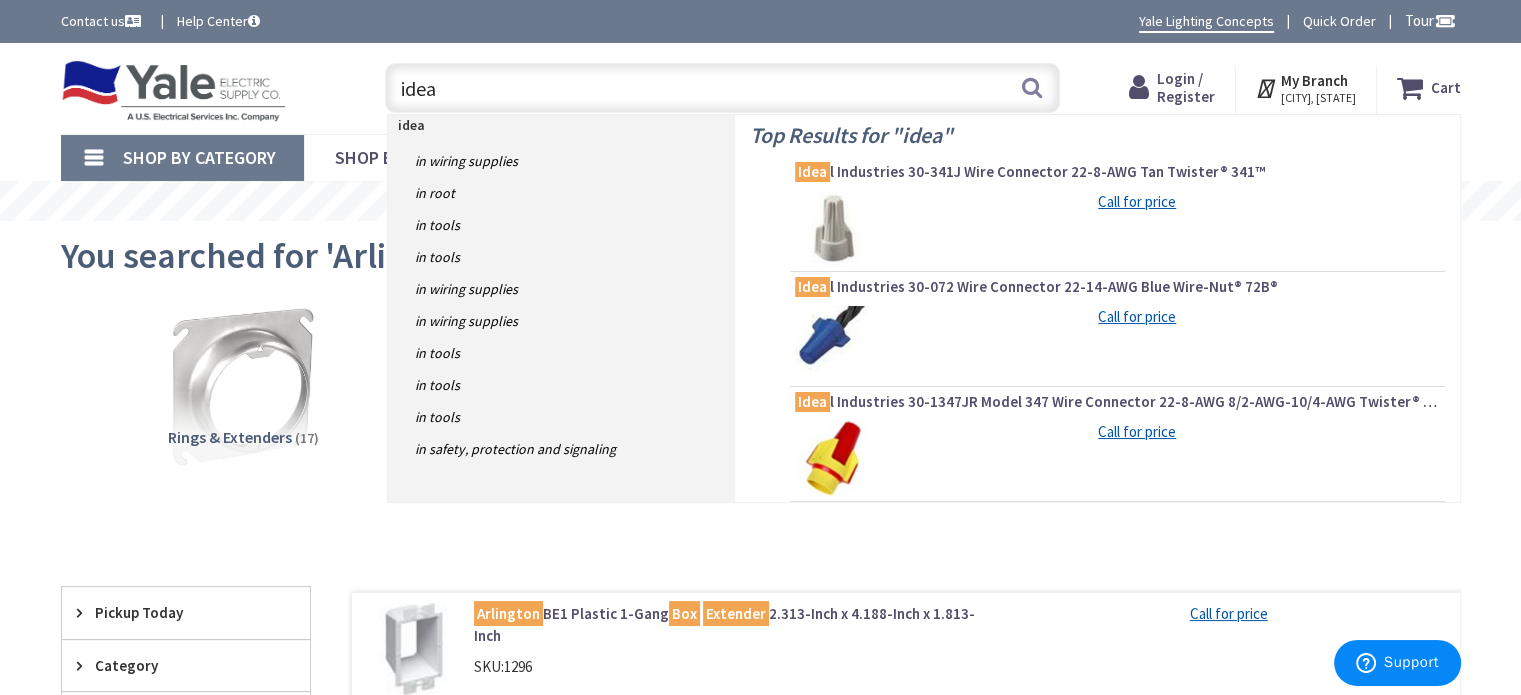 type on "idea" 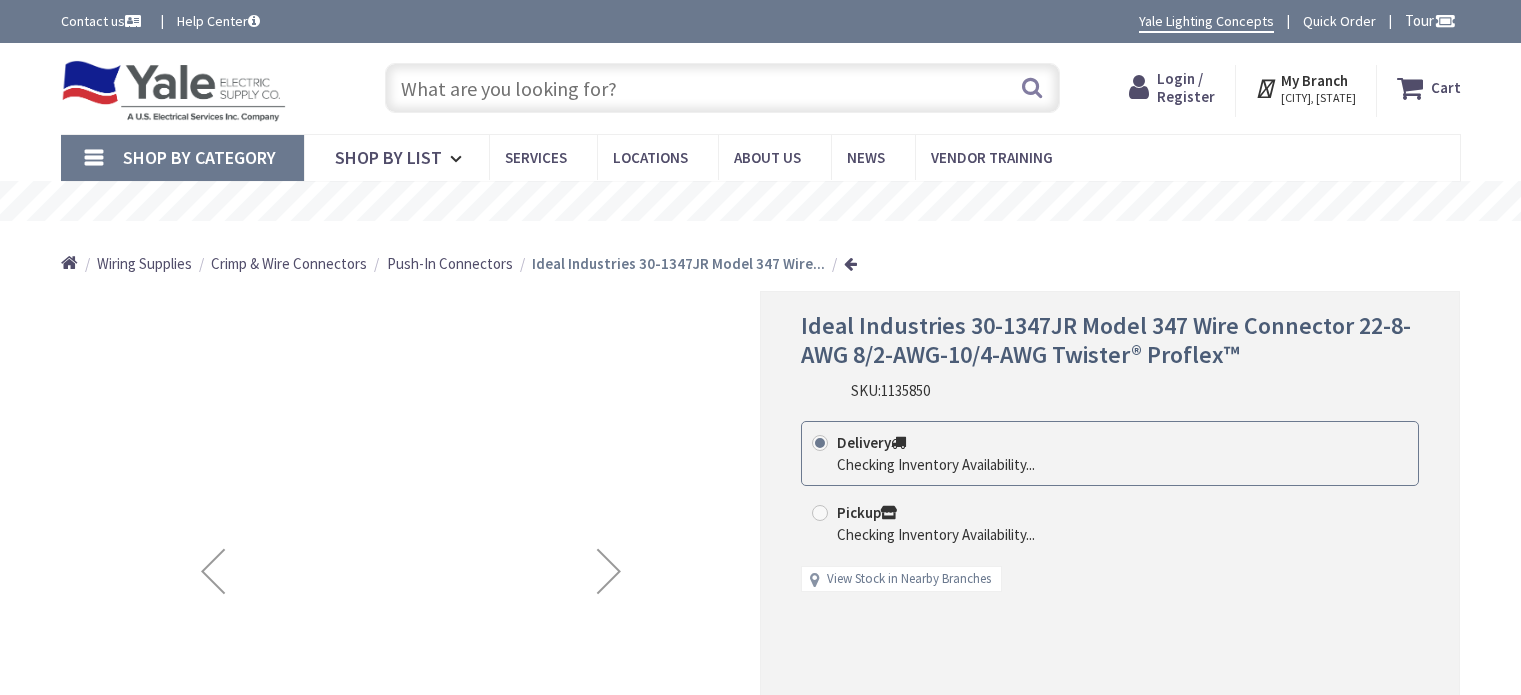 scroll, scrollTop: 0, scrollLeft: 0, axis: both 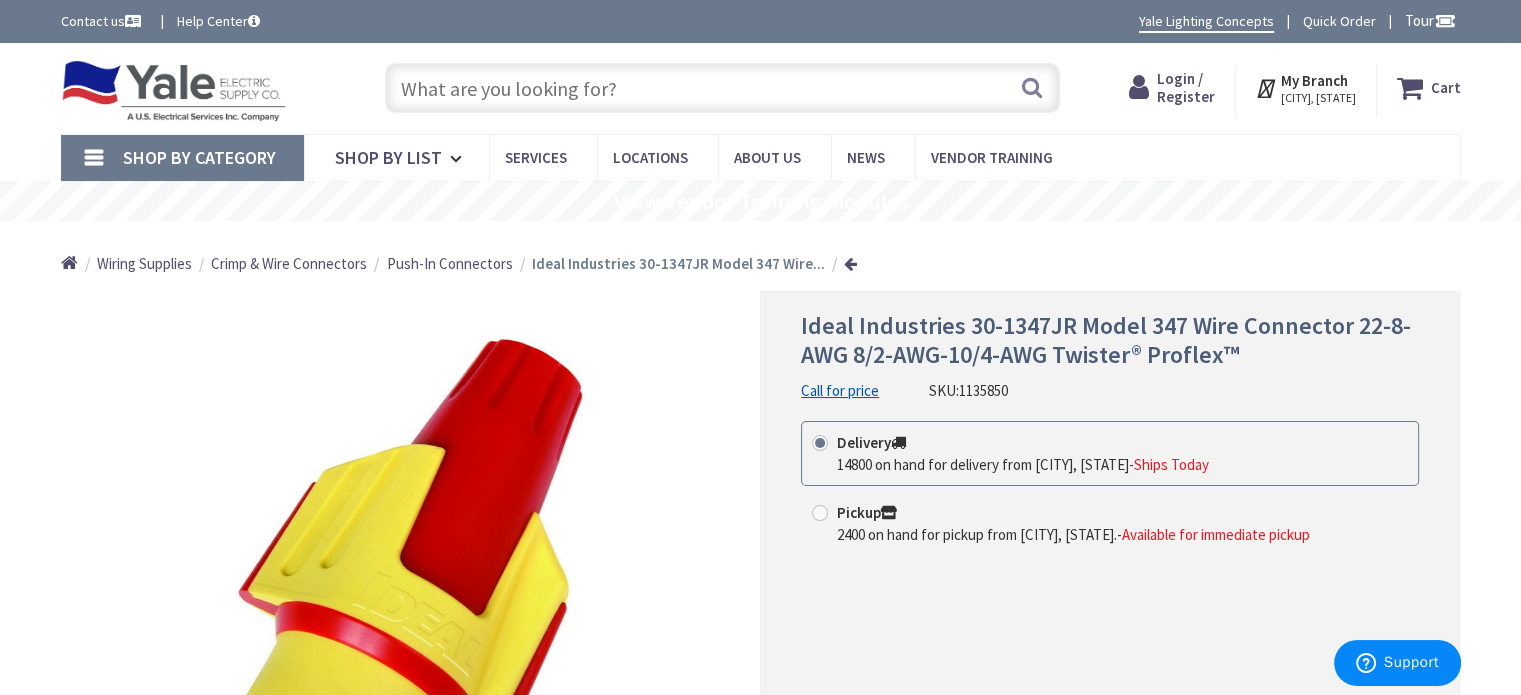 click on "Shop By Category" at bounding box center (182, 158) 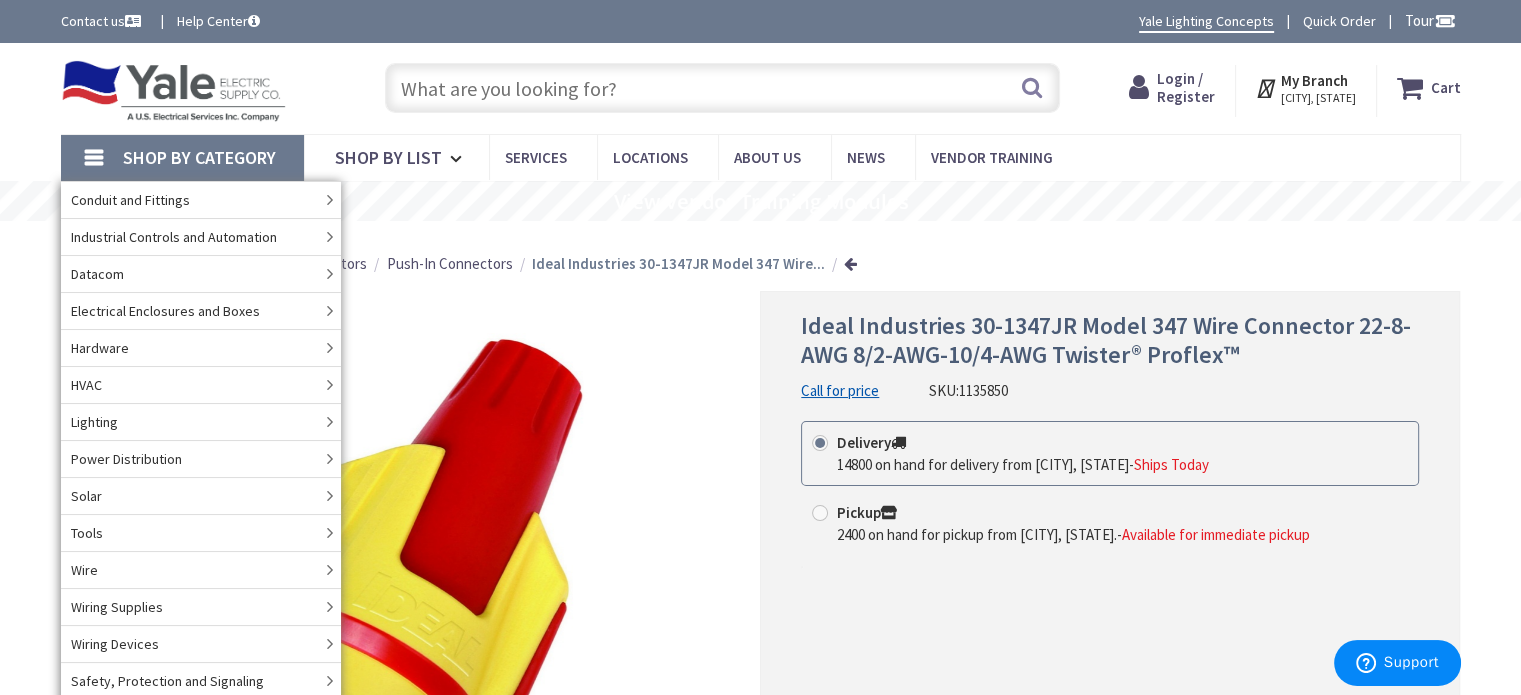 click at bounding box center (722, 88) 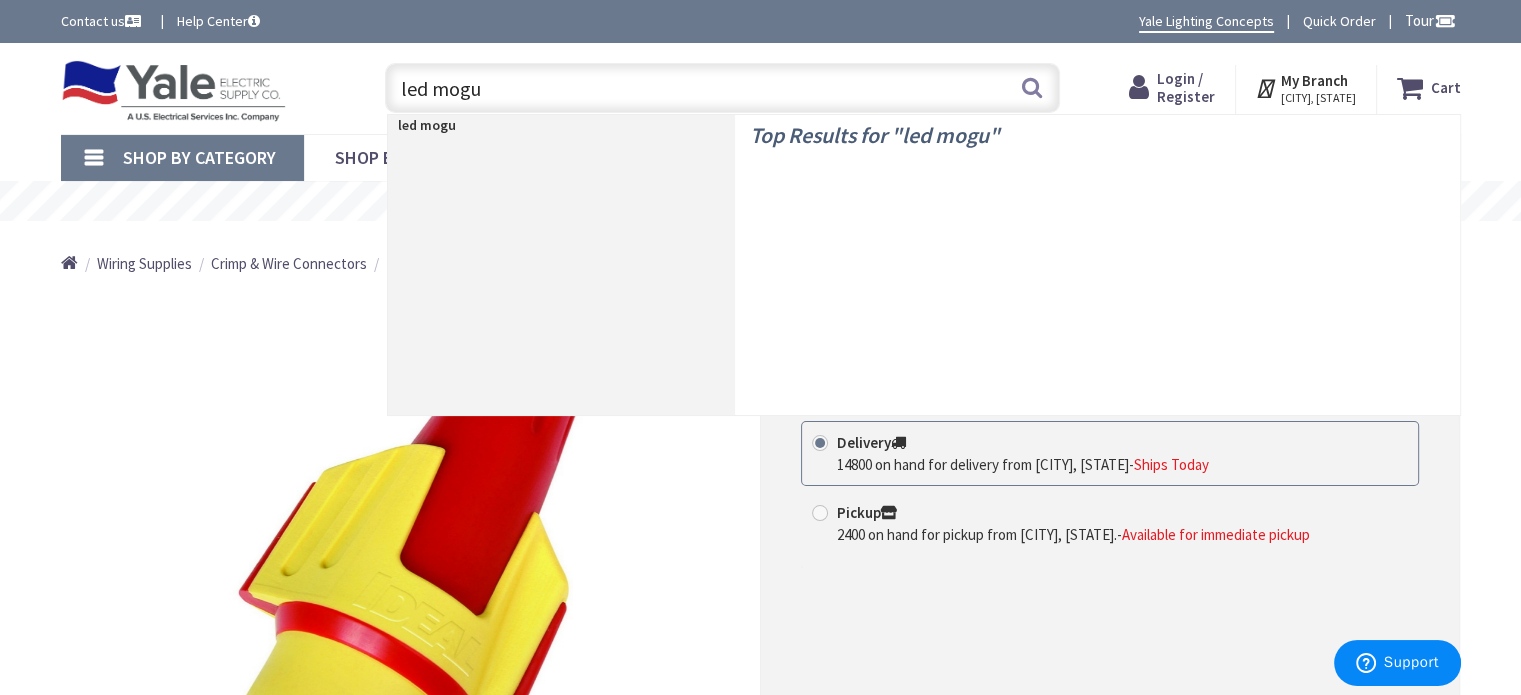 type on "led mogul" 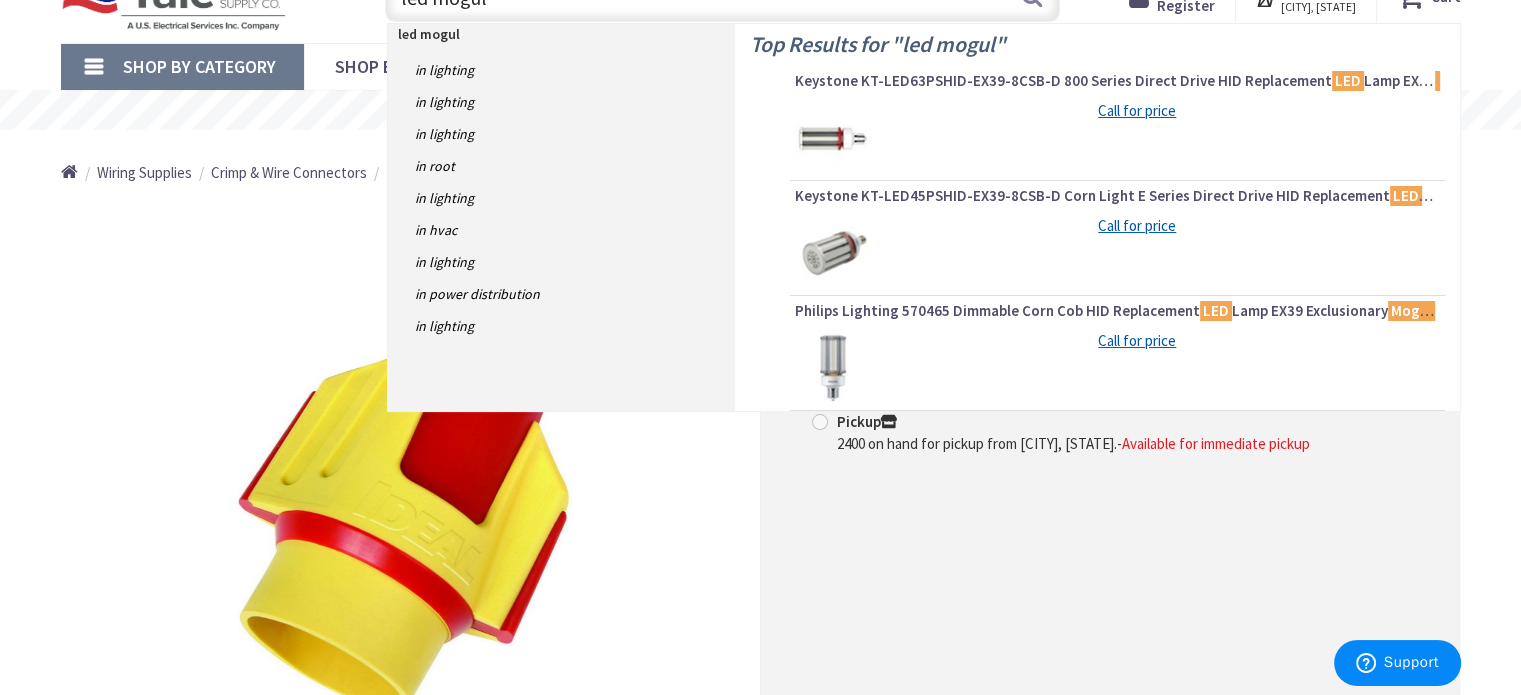 scroll, scrollTop: 94, scrollLeft: 0, axis: vertical 